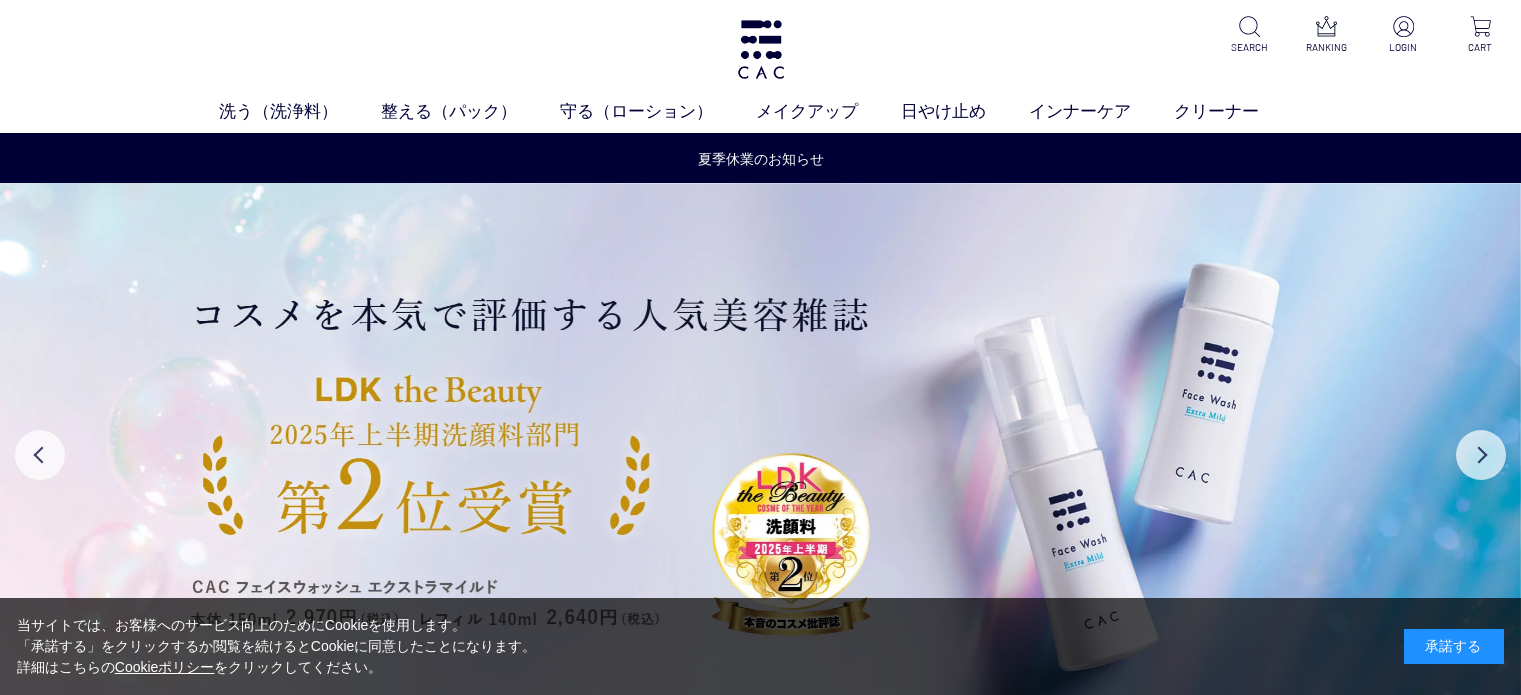 scroll, scrollTop: 0, scrollLeft: 0, axis: both 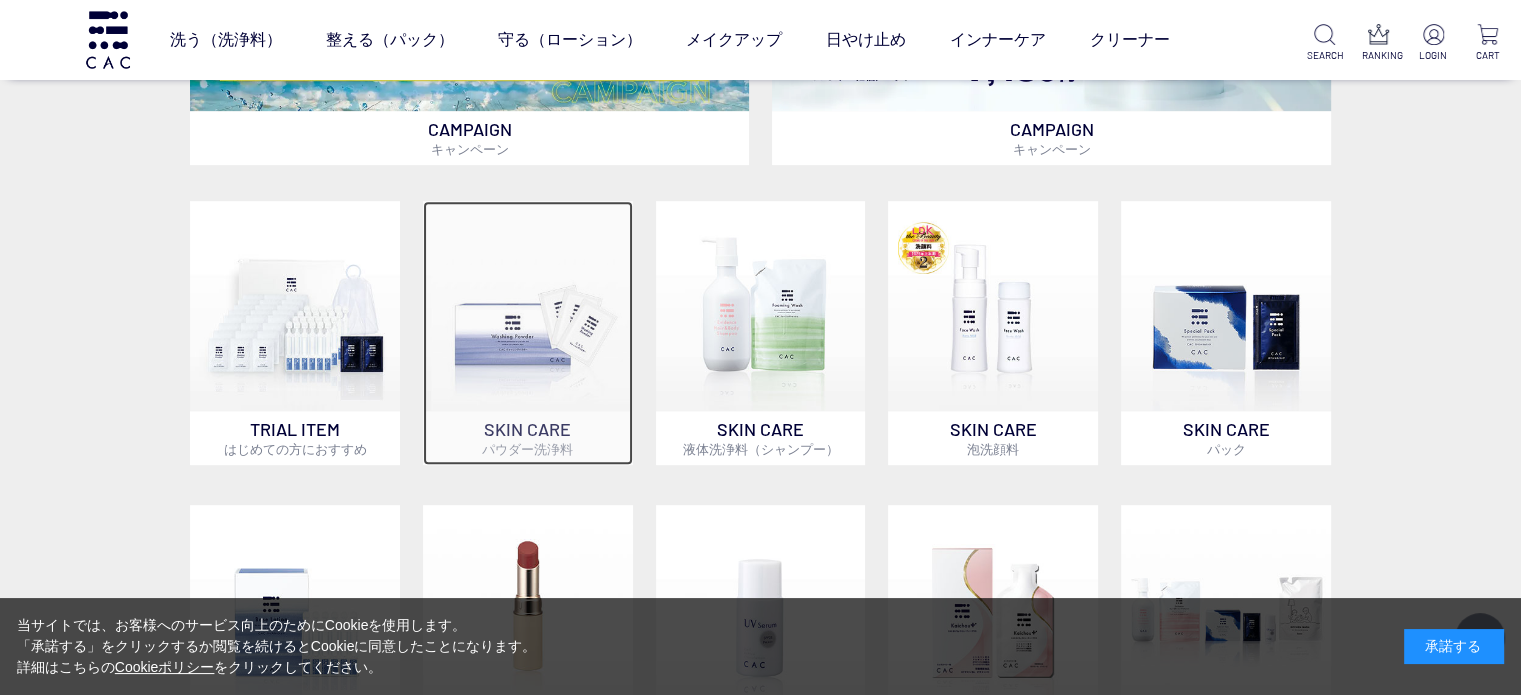 click at bounding box center [528, 306] 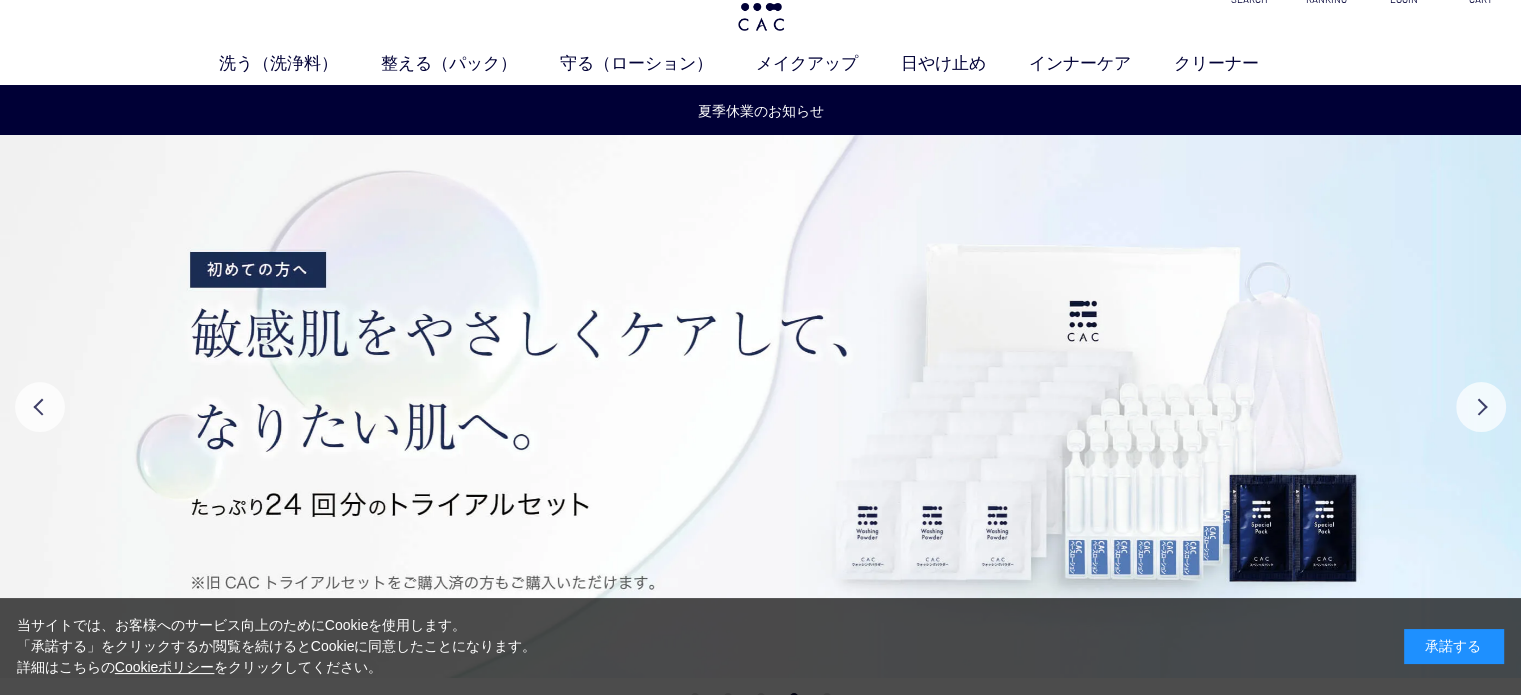 scroll, scrollTop: 0, scrollLeft: 0, axis: both 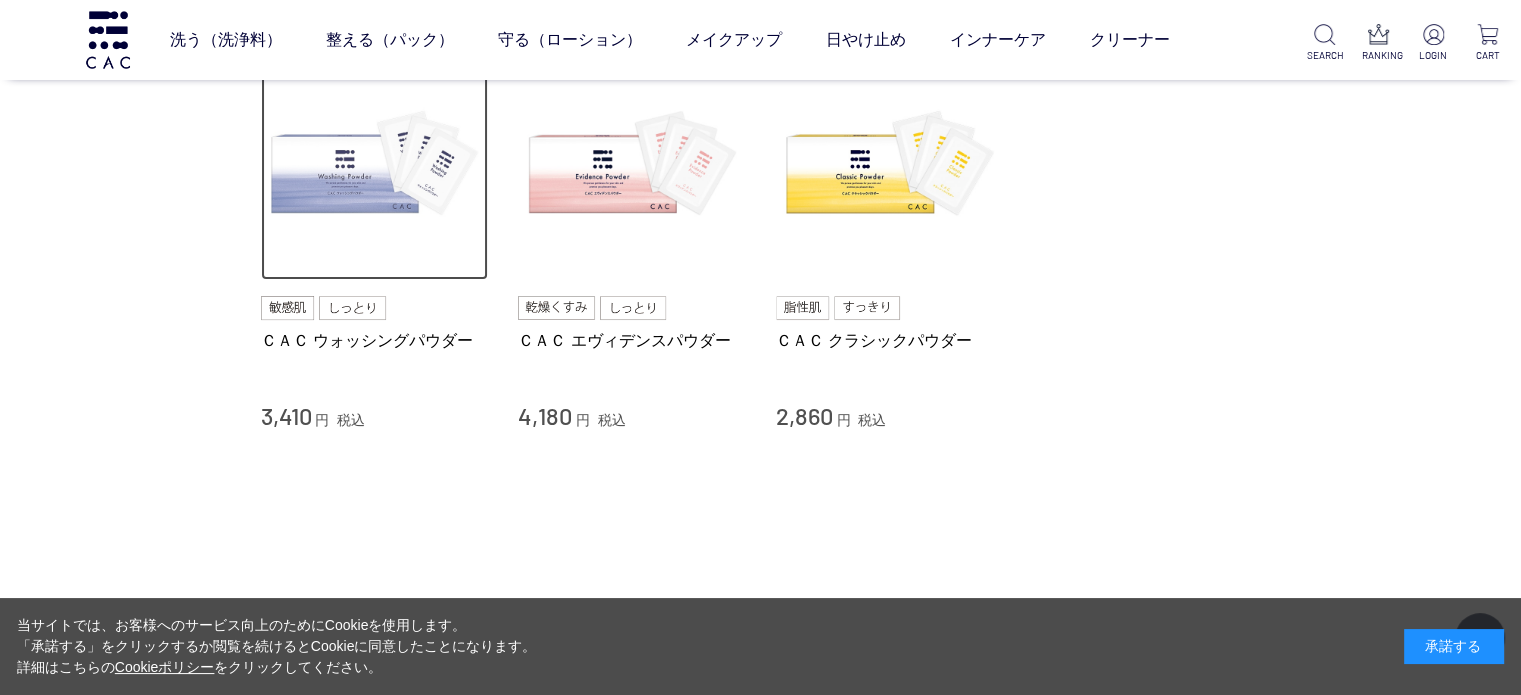 click at bounding box center [375, 167] 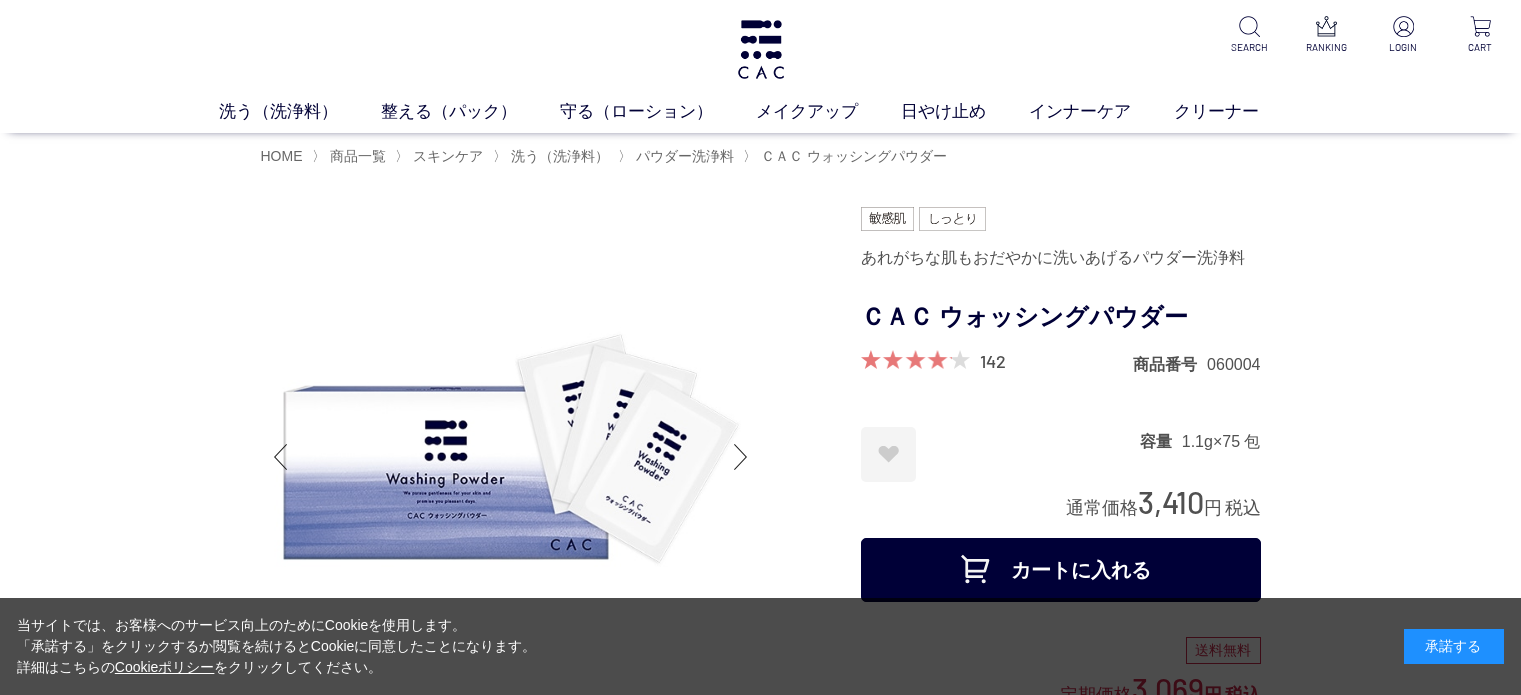 scroll, scrollTop: 0, scrollLeft: 0, axis: both 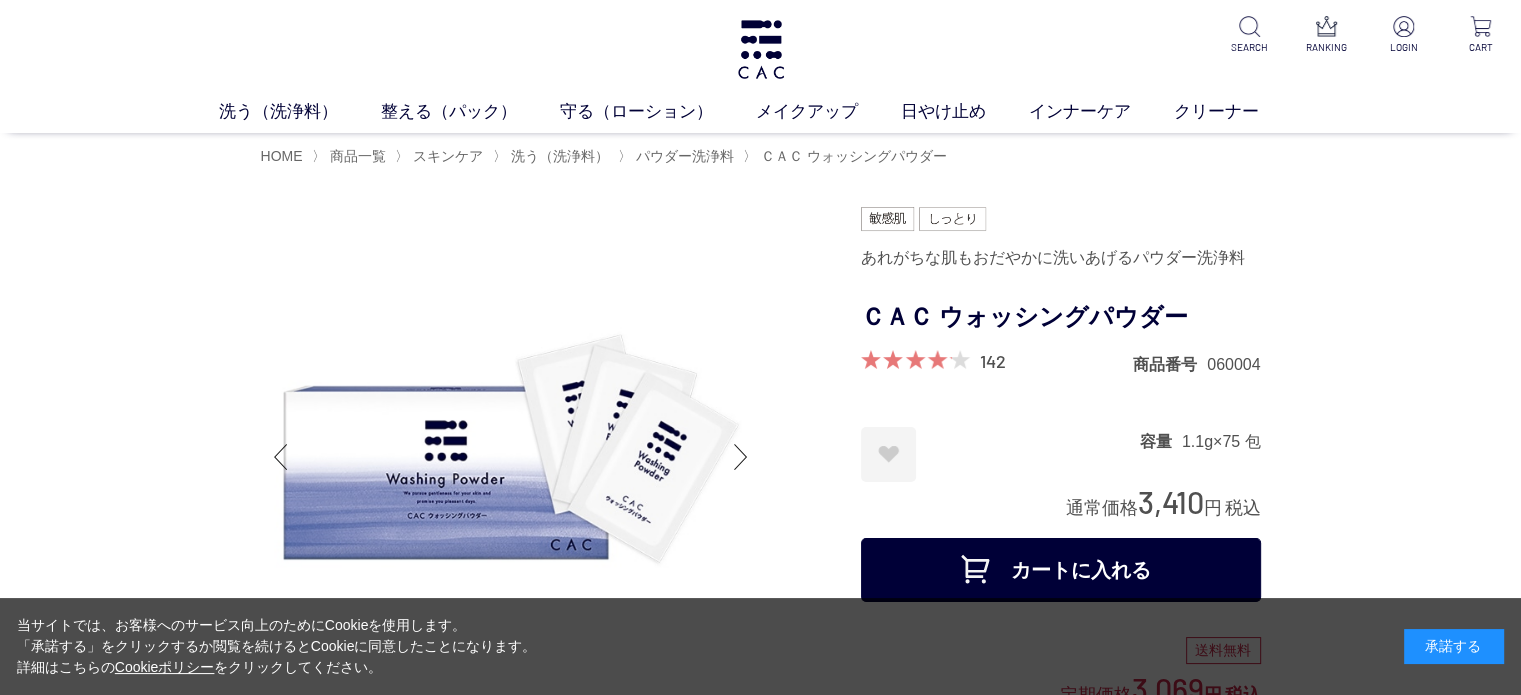 click on "カートに入れる" at bounding box center [1061, 570] 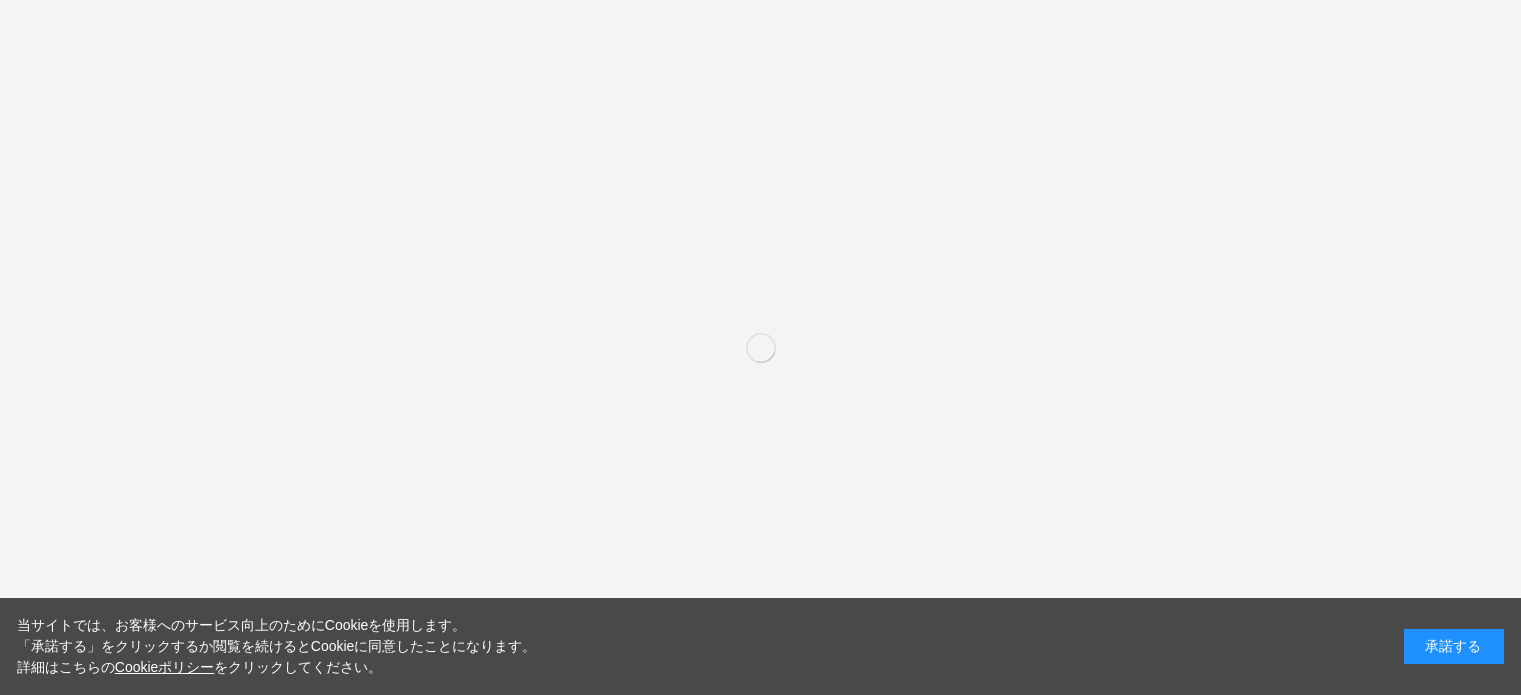 scroll, scrollTop: 0, scrollLeft: 0, axis: both 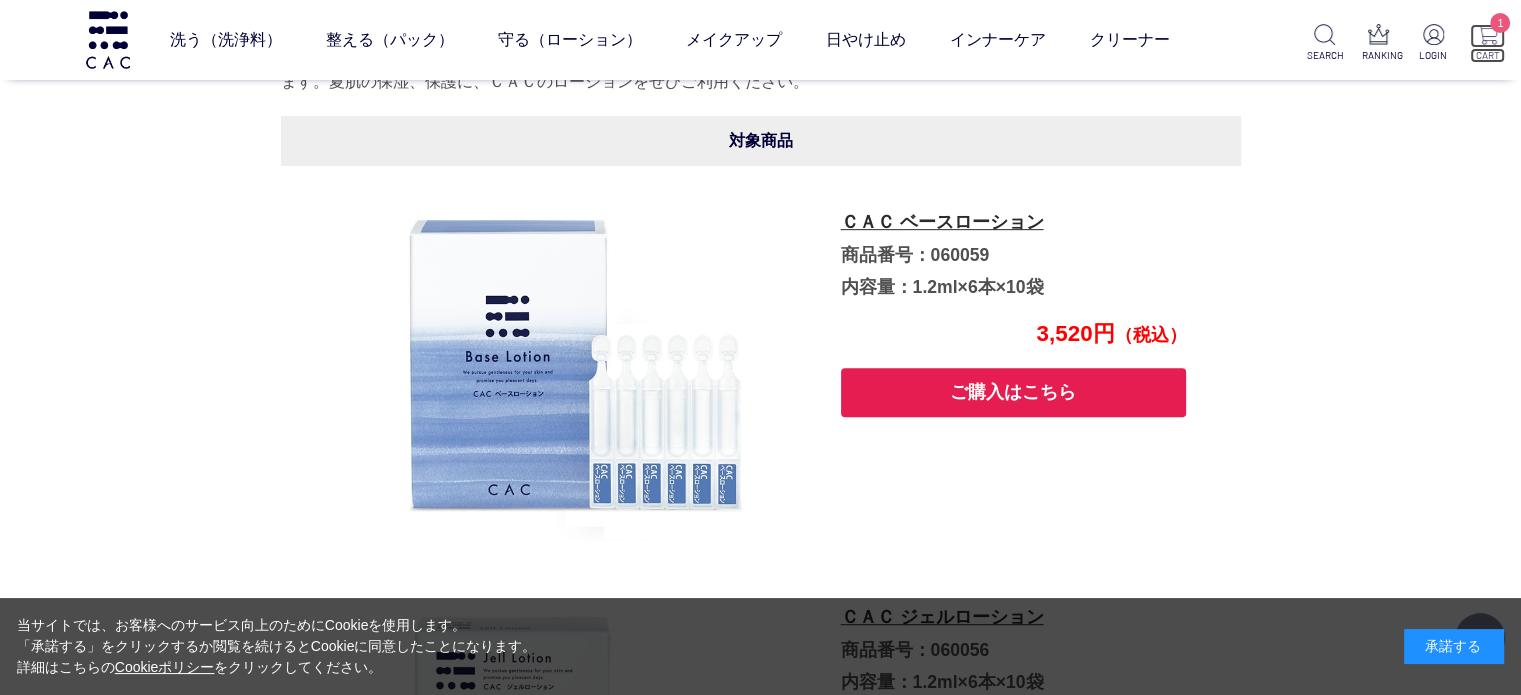 click at bounding box center [1487, 34] 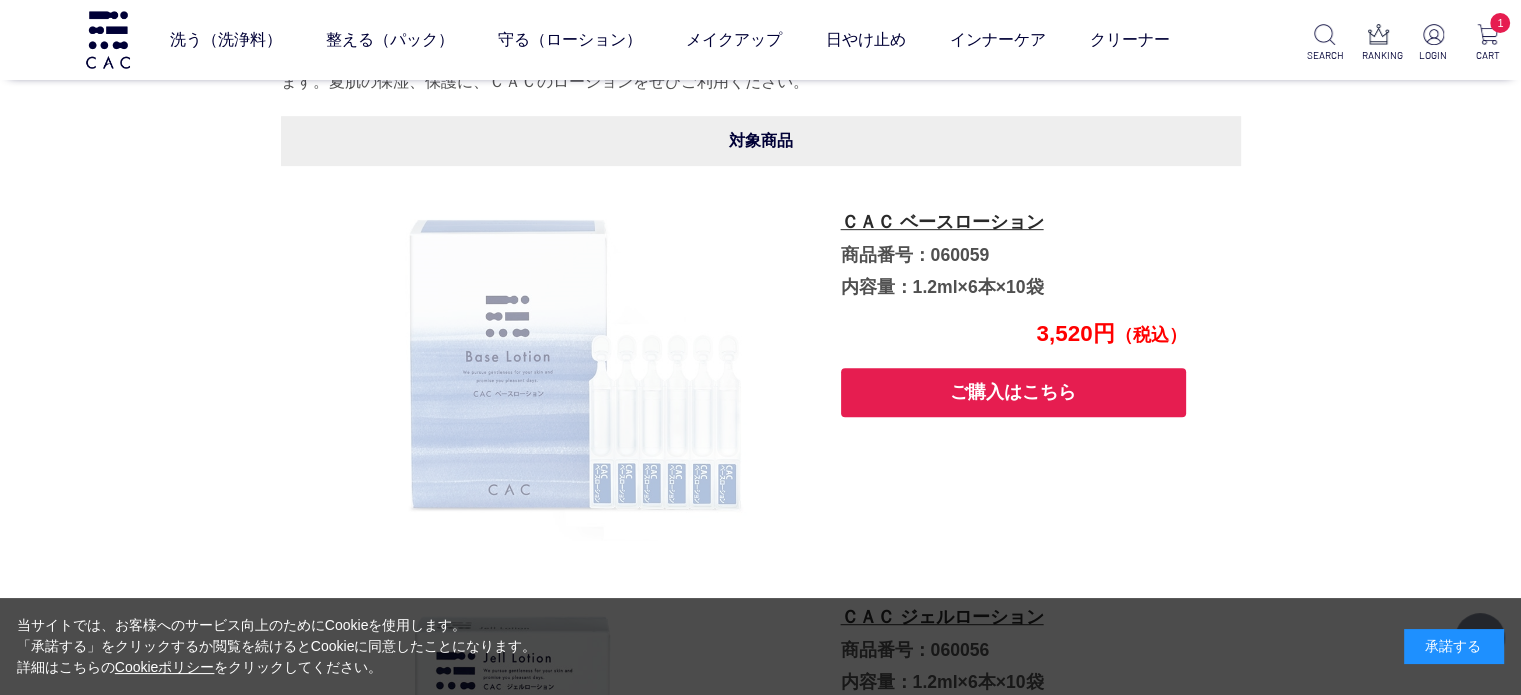 drag, startPoint x: 712, startPoint y: 319, endPoint x: 656, endPoint y: 247, distance: 91.214035 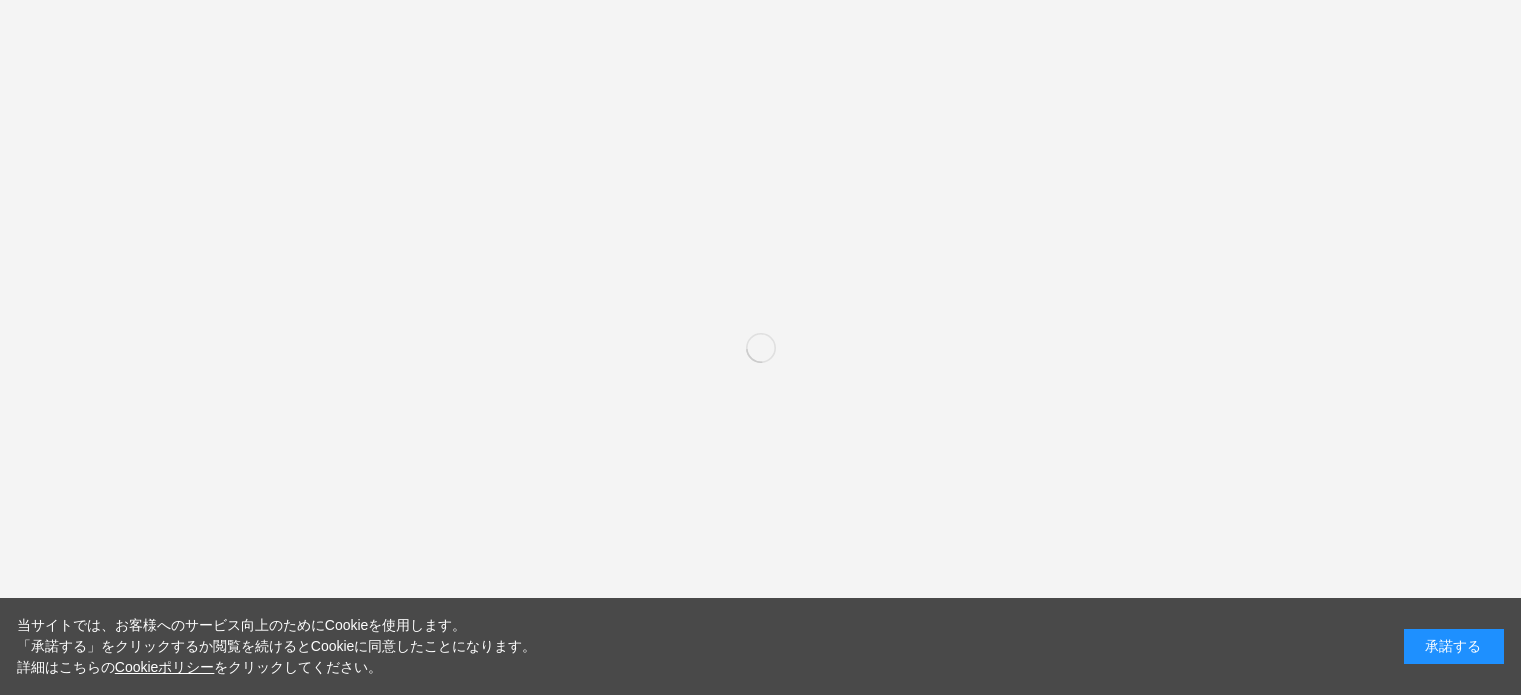 scroll, scrollTop: 0, scrollLeft: 0, axis: both 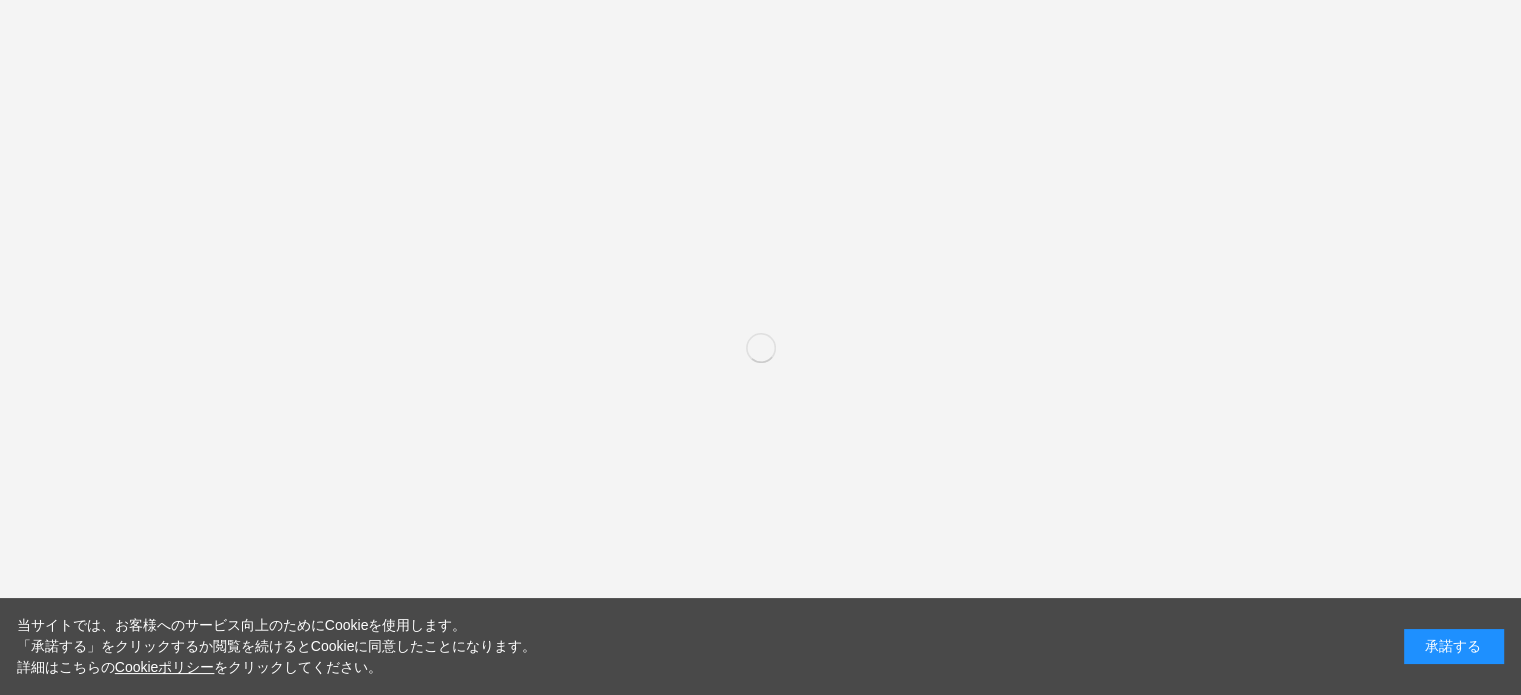 click on "お買い物かご
ご注文方法の指定
ご注文の確認
ご注文完了
通信に時間がかかっています。しばらく経ってもAmazonに移動しない場合は、申し訳ございませんが他の支払方法をご利用ください。
会員としてご注文いただくと 170ポイント たまります。
***
ＣＡＣ ウォッシングパウダー
￥3,410
*
***
****
*******" at bounding box center [760, 674] 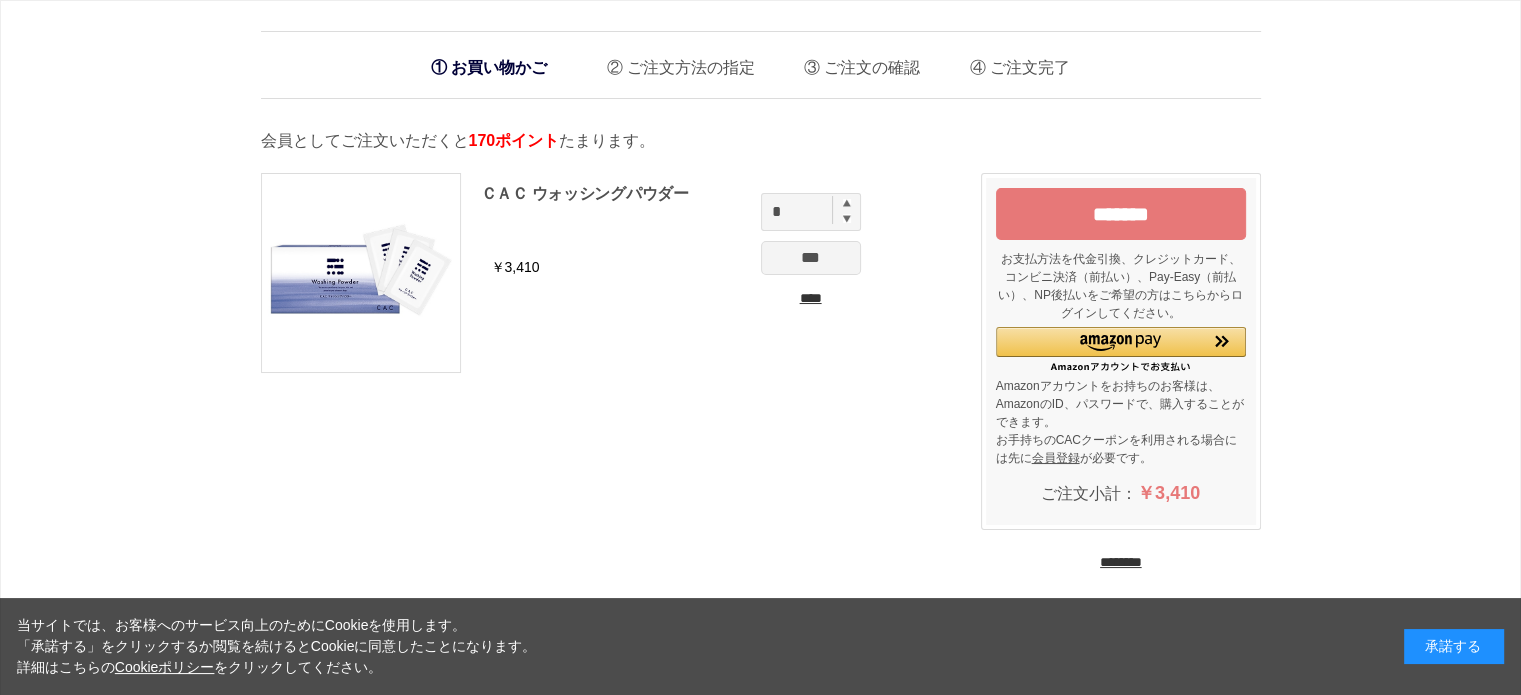 click on "********" at bounding box center (1121, 562) 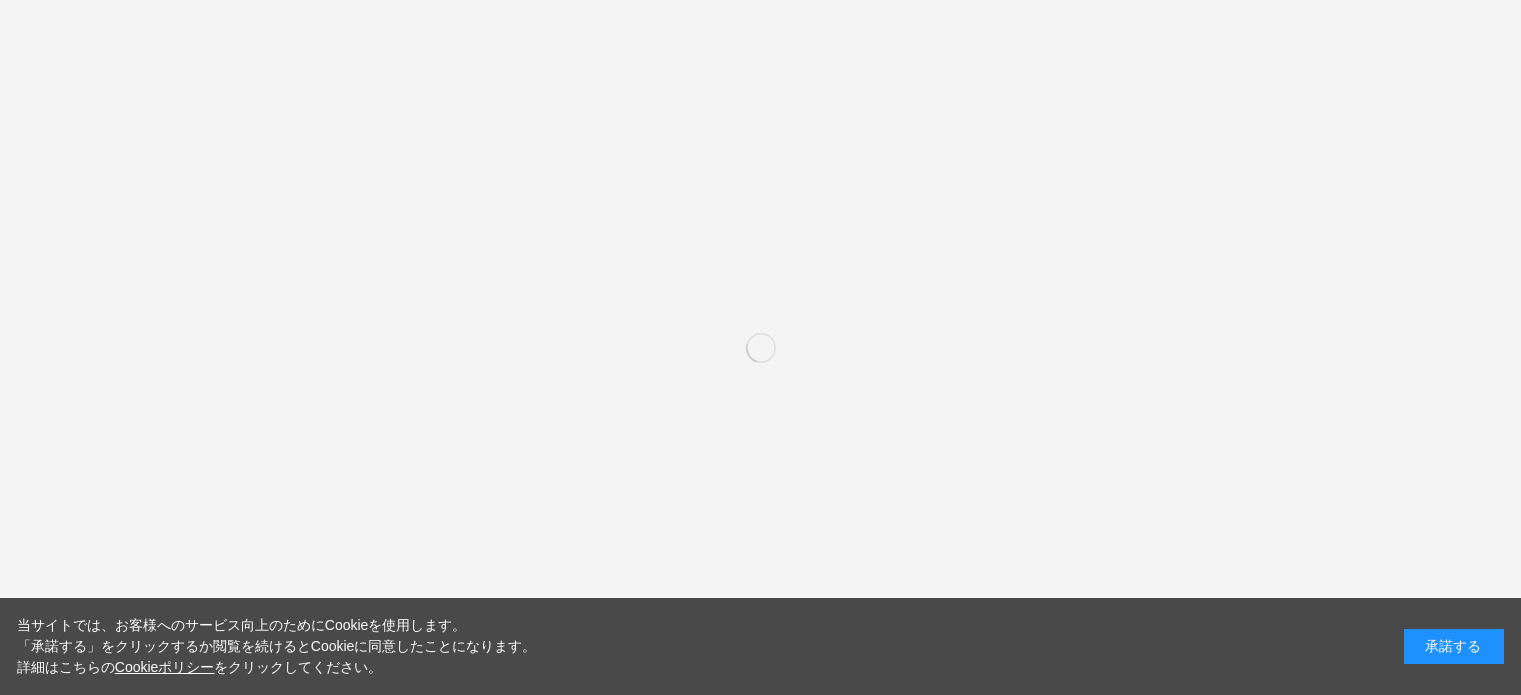 scroll, scrollTop: 0, scrollLeft: 0, axis: both 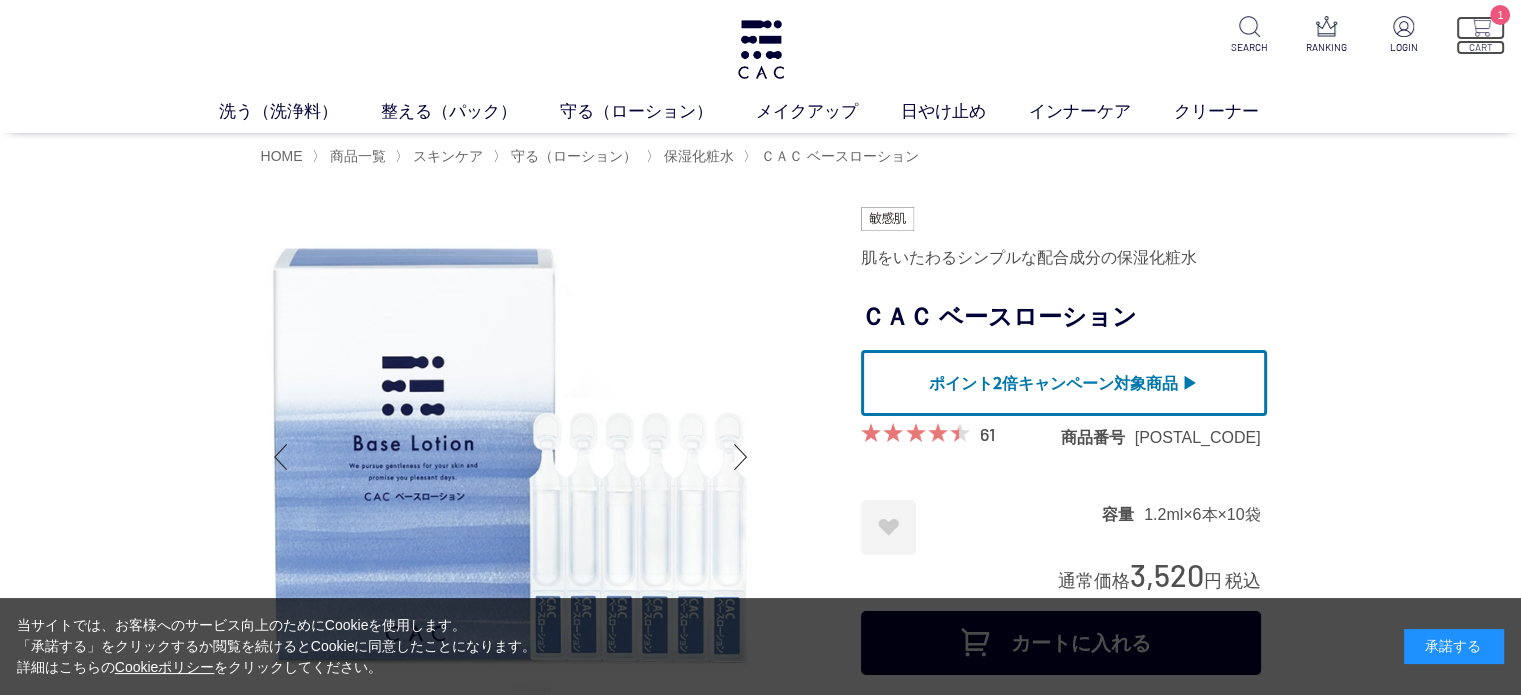 click at bounding box center (1480, 26) 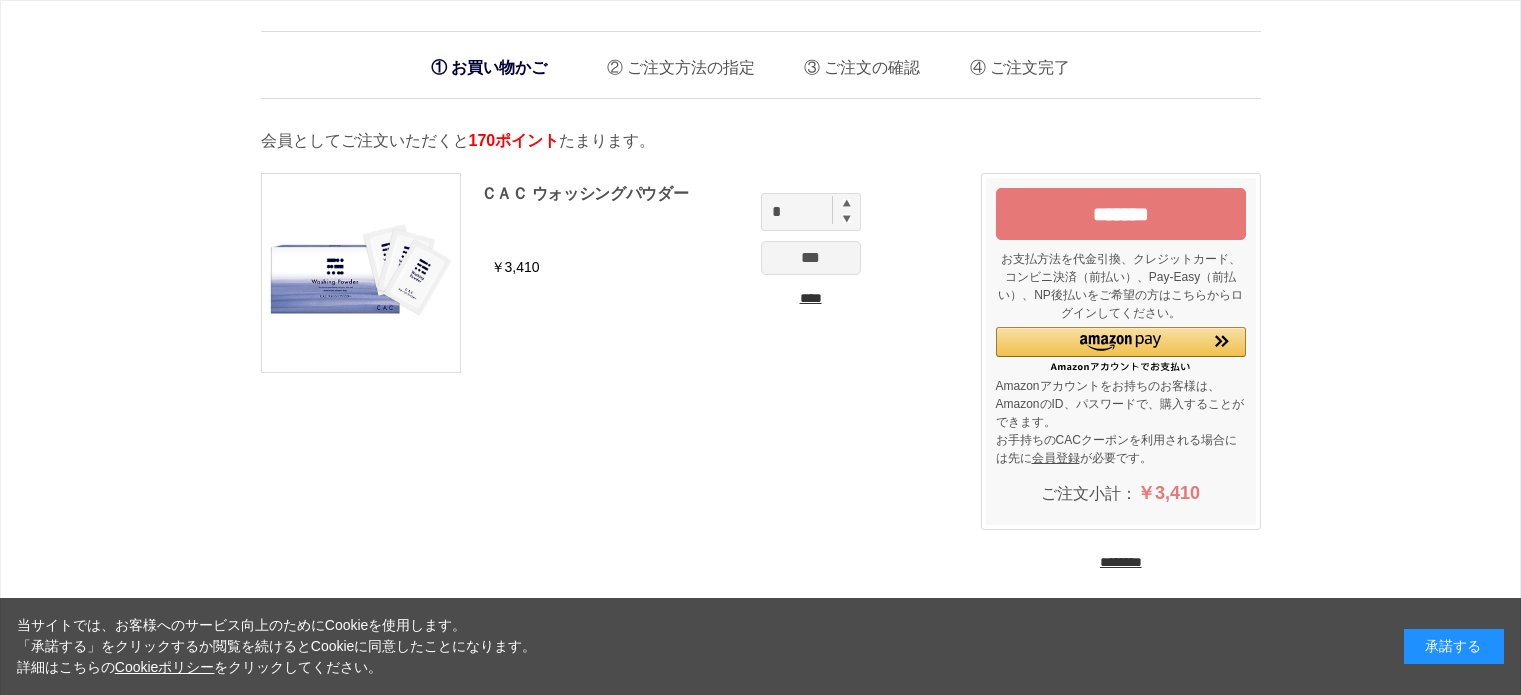 scroll, scrollTop: 0, scrollLeft: 0, axis: both 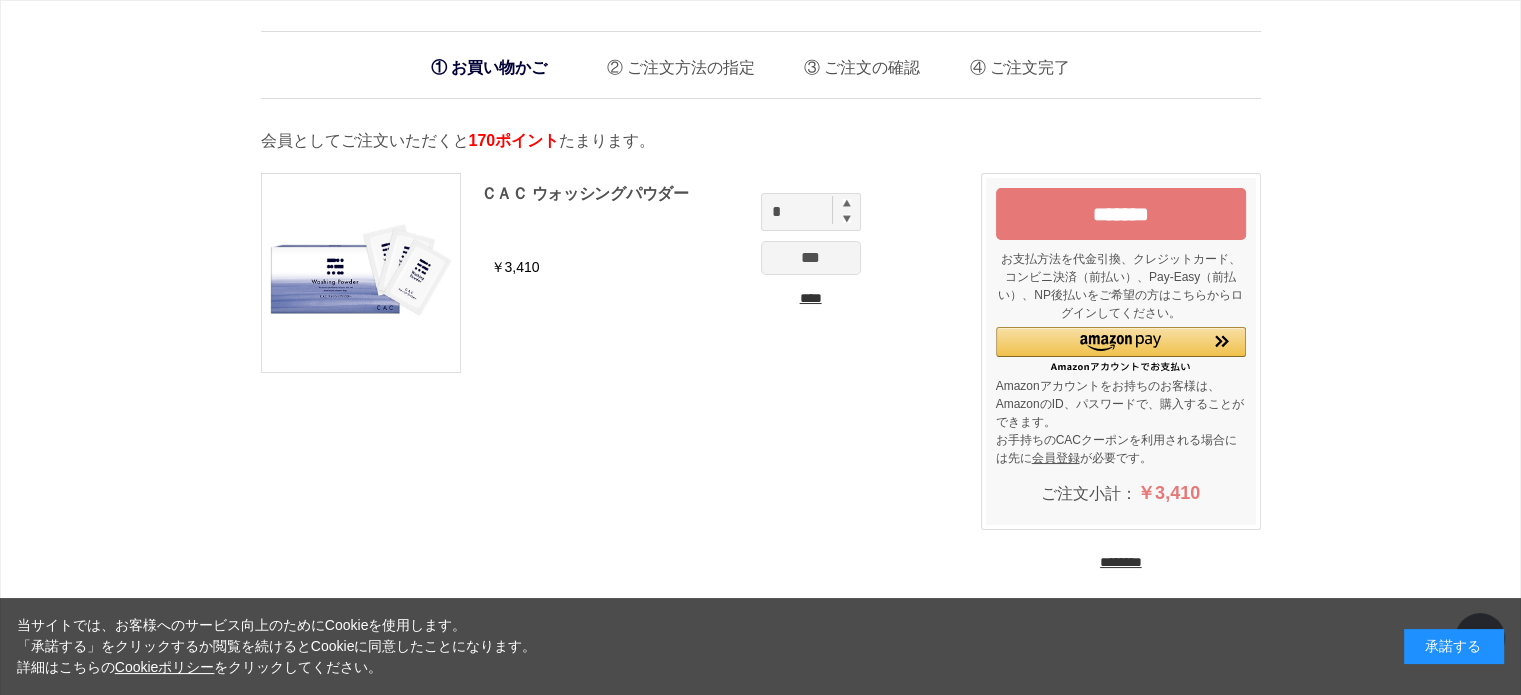 click on "****" at bounding box center (811, 298) 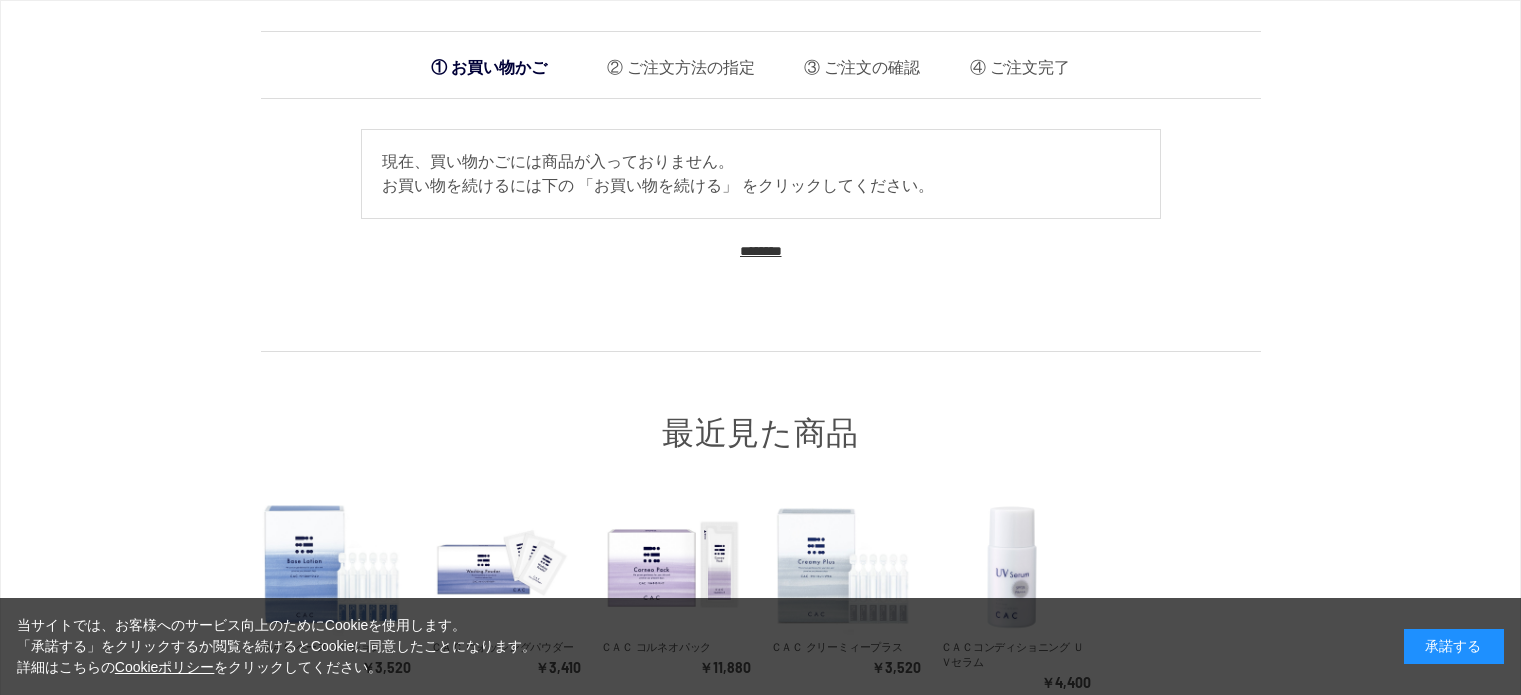 scroll, scrollTop: 0, scrollLeft: 0, axis: both 